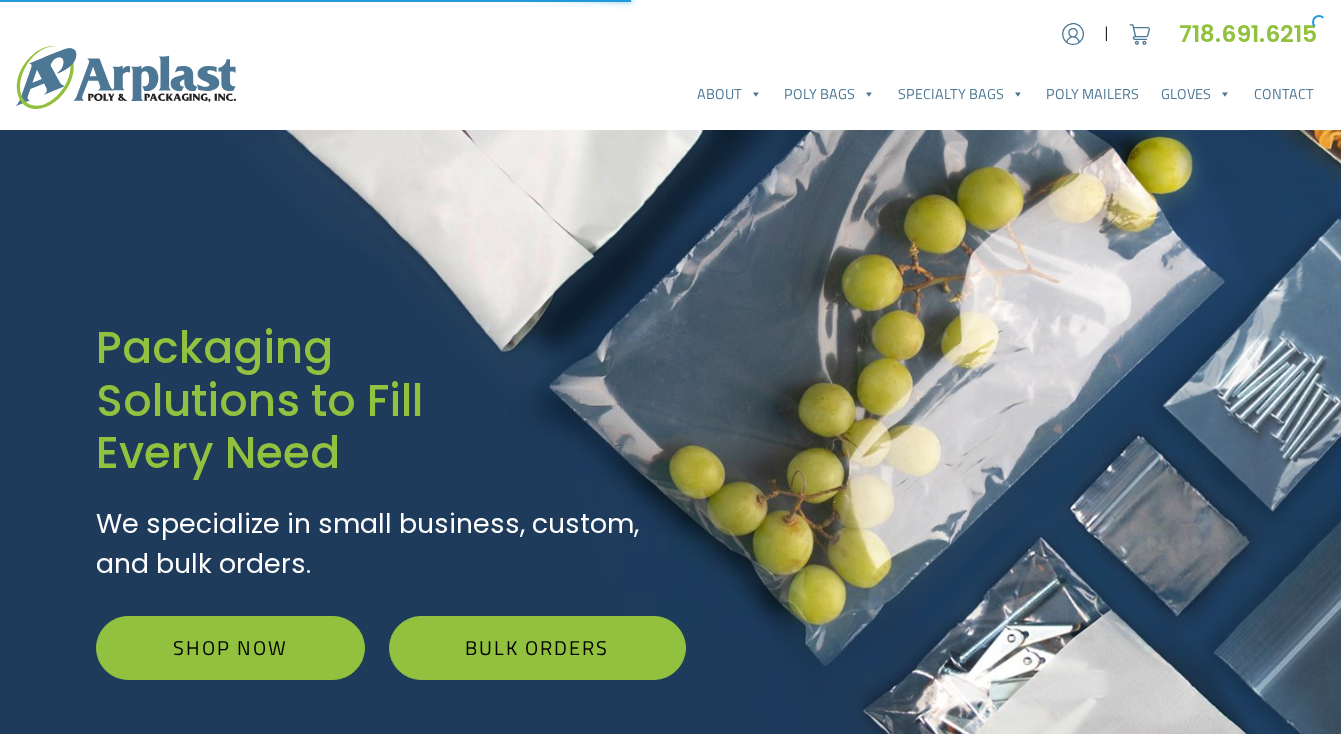 scroll, scrollTop: 0, scrollLeft: 0, axis: both 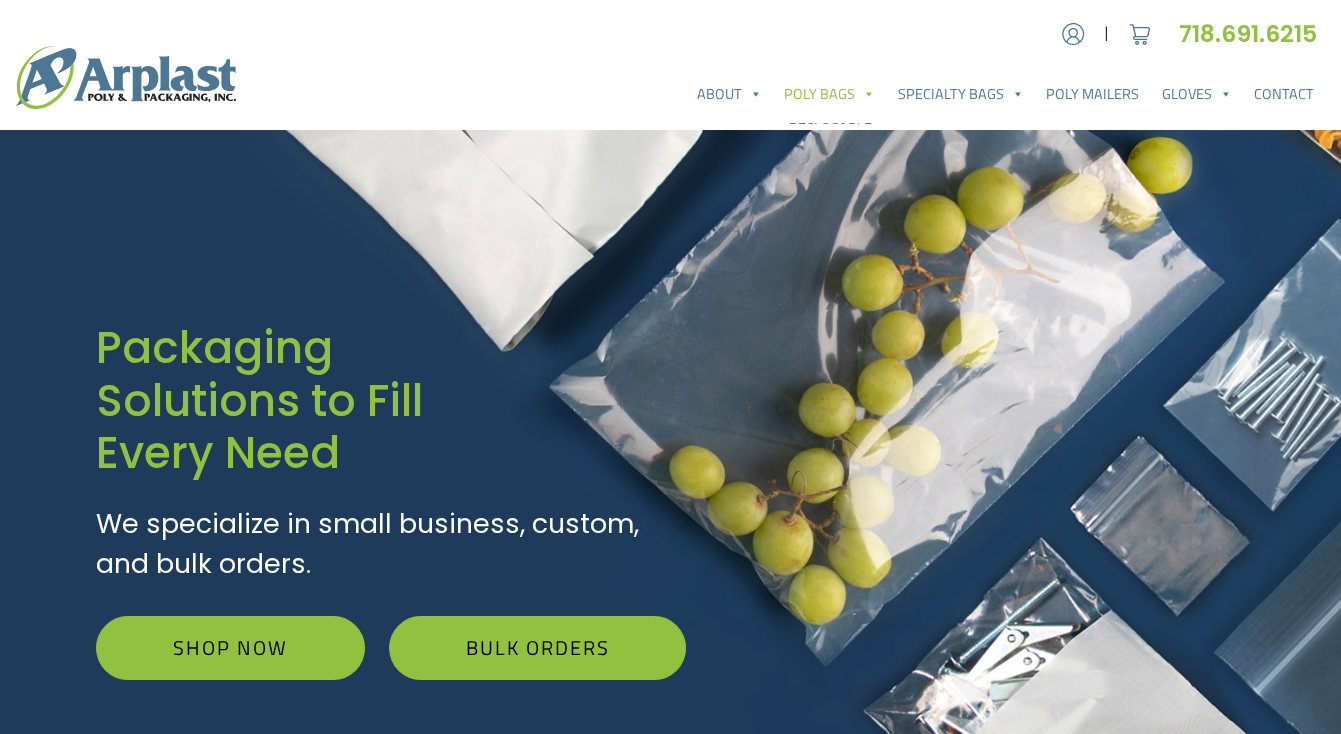 click on "Poly Bags" at bounding box center [829, 94] 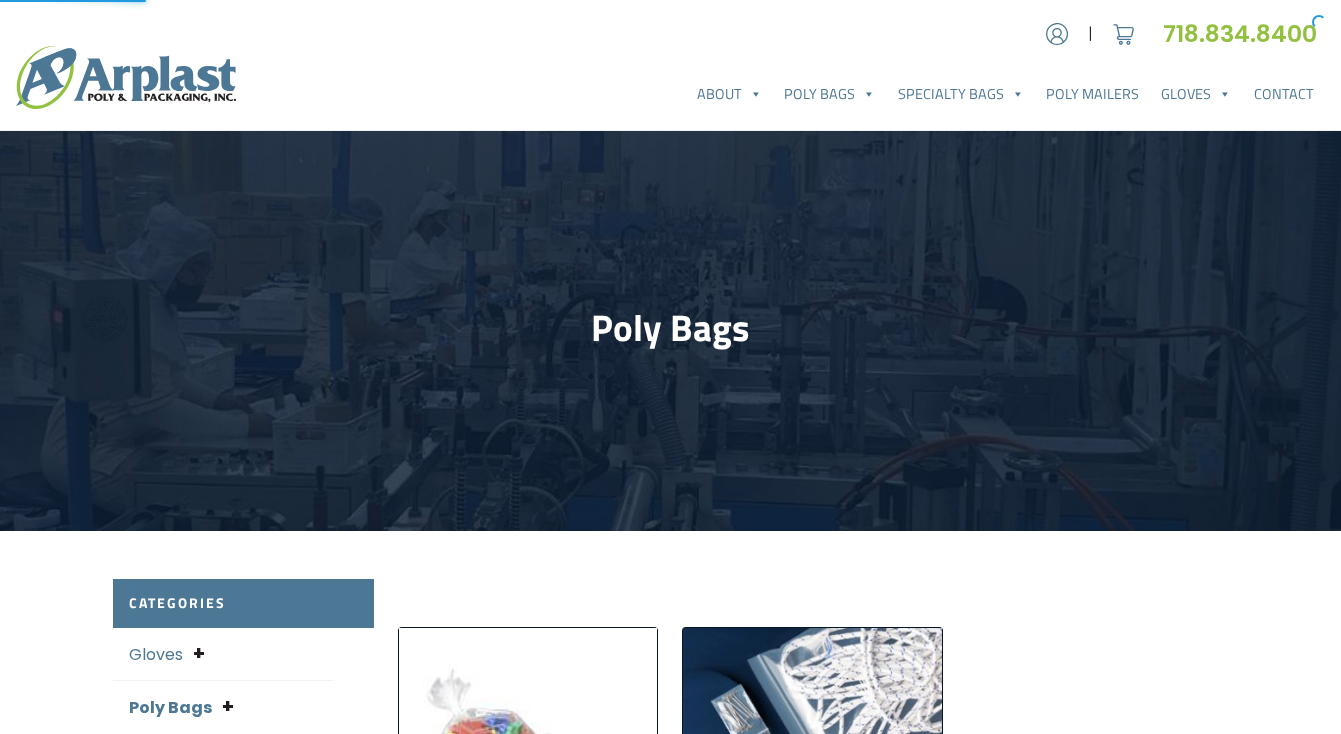 scroll, scrollTop: 0, scrollLeft: 0, axis: both 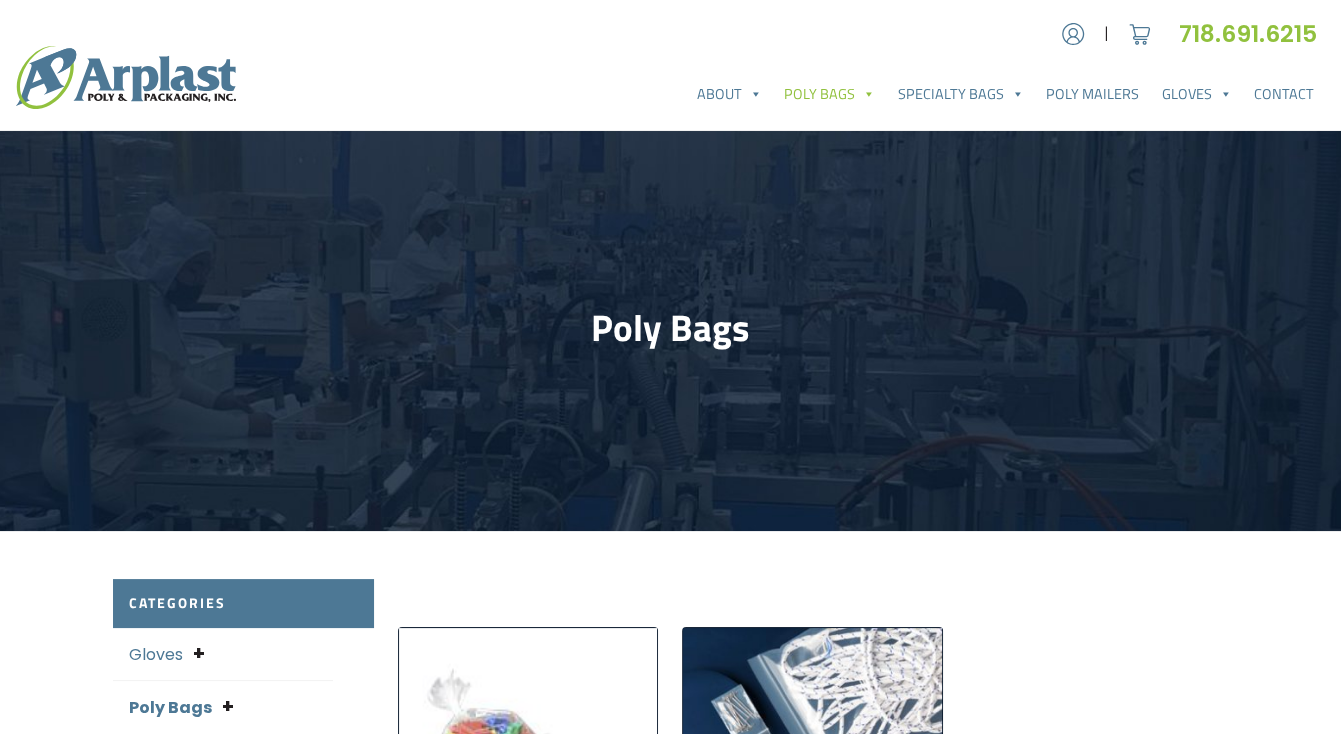 click on "Poly Bags" at bounding box center [829, 94] 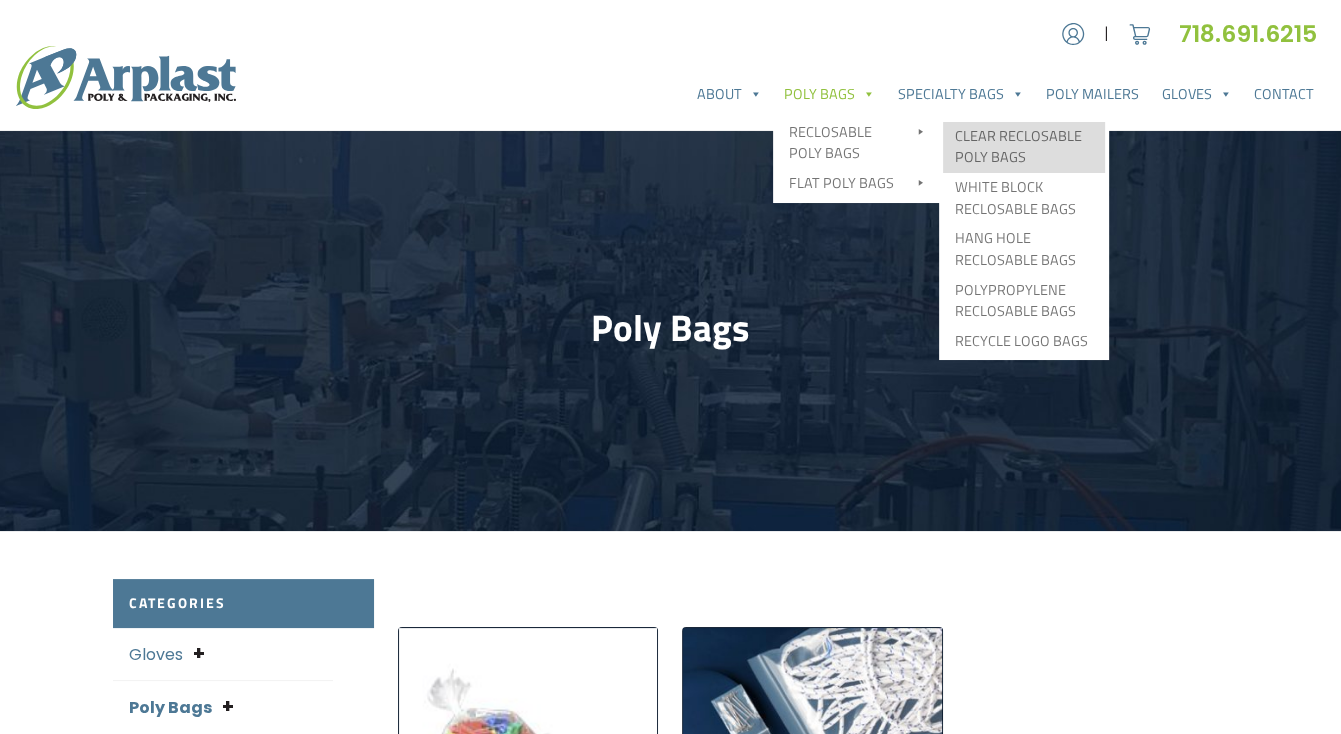 click on "Clear Reclosable Poly  Bags" at bounding box center [1024, 147] 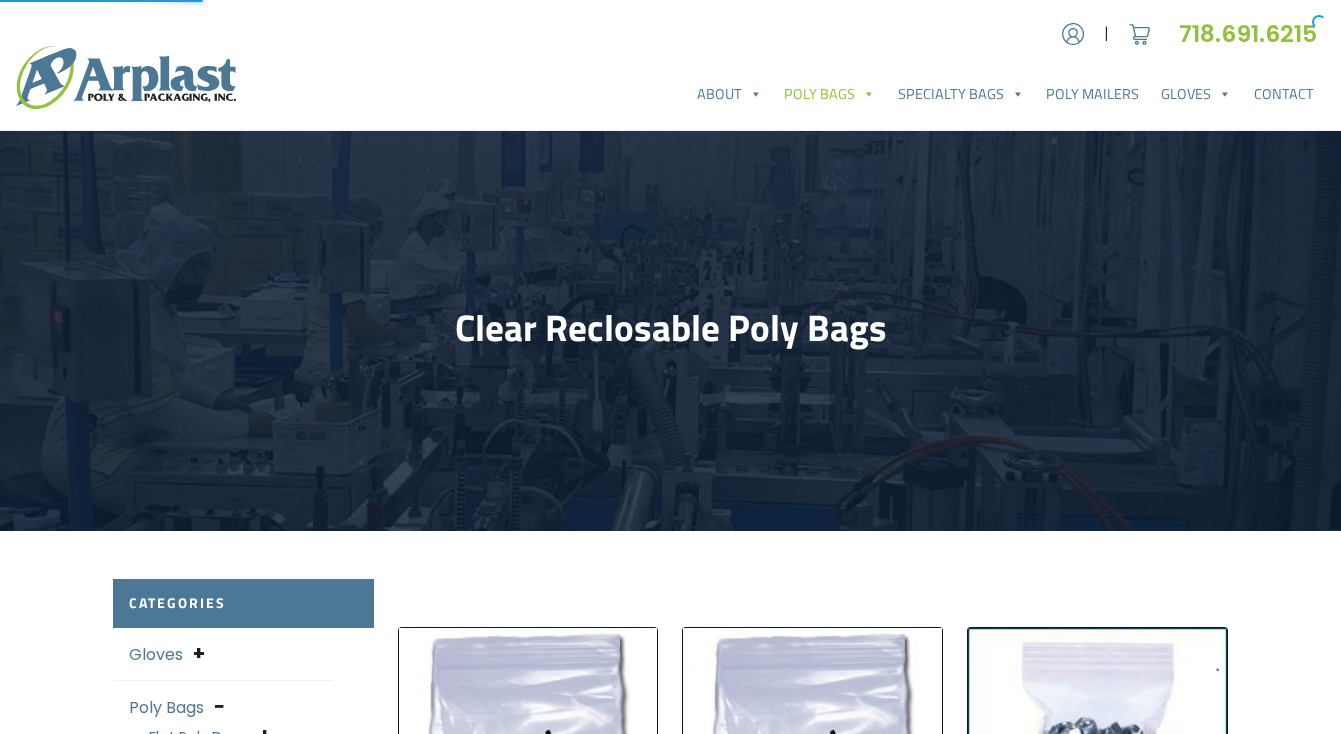 scroll, scrollTop: 0, scrollLeft: 0, axis: both 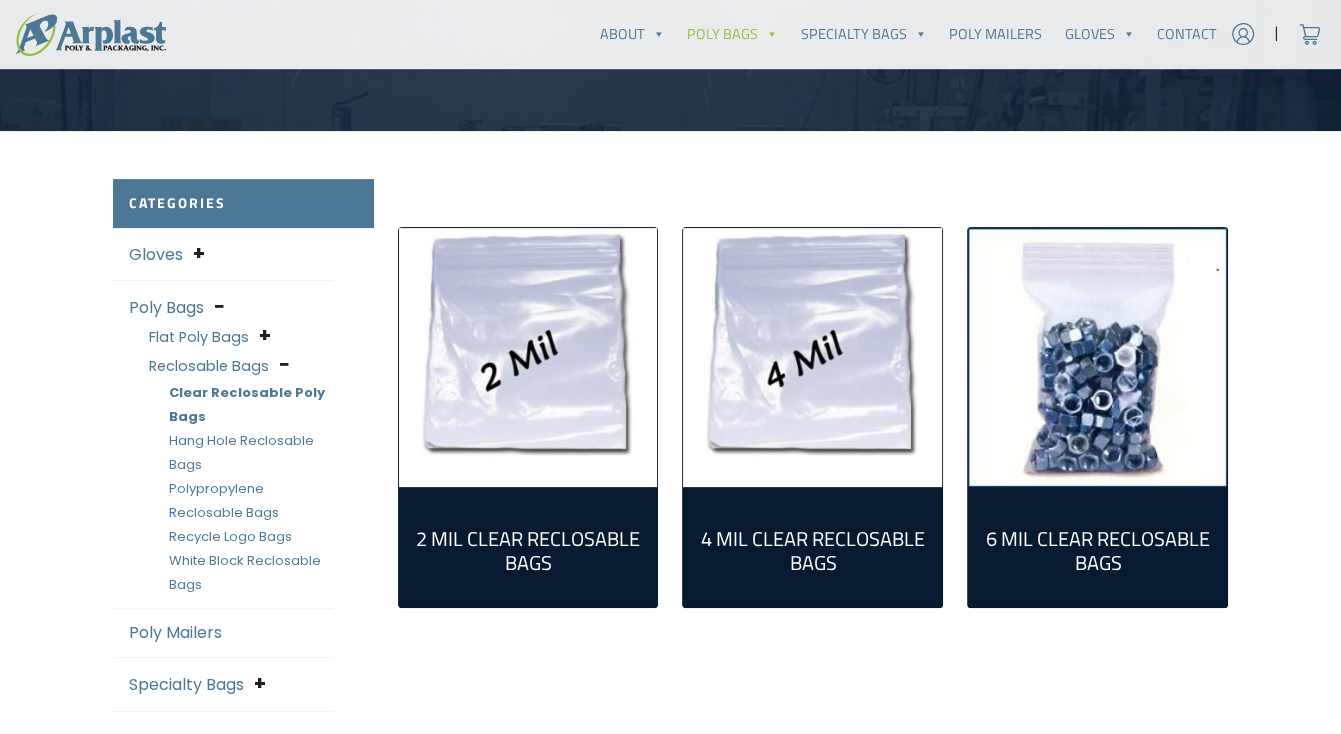 click at bounding box center [528, 357] 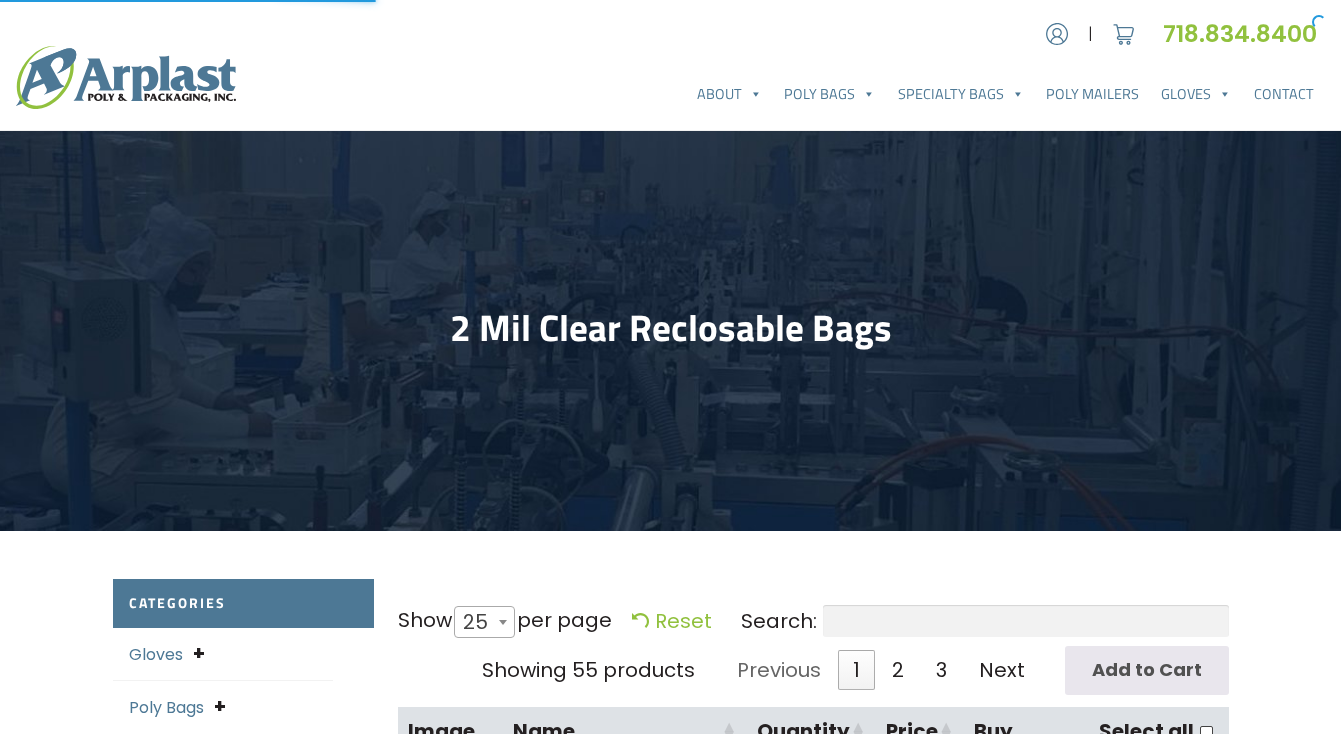 select on "25" 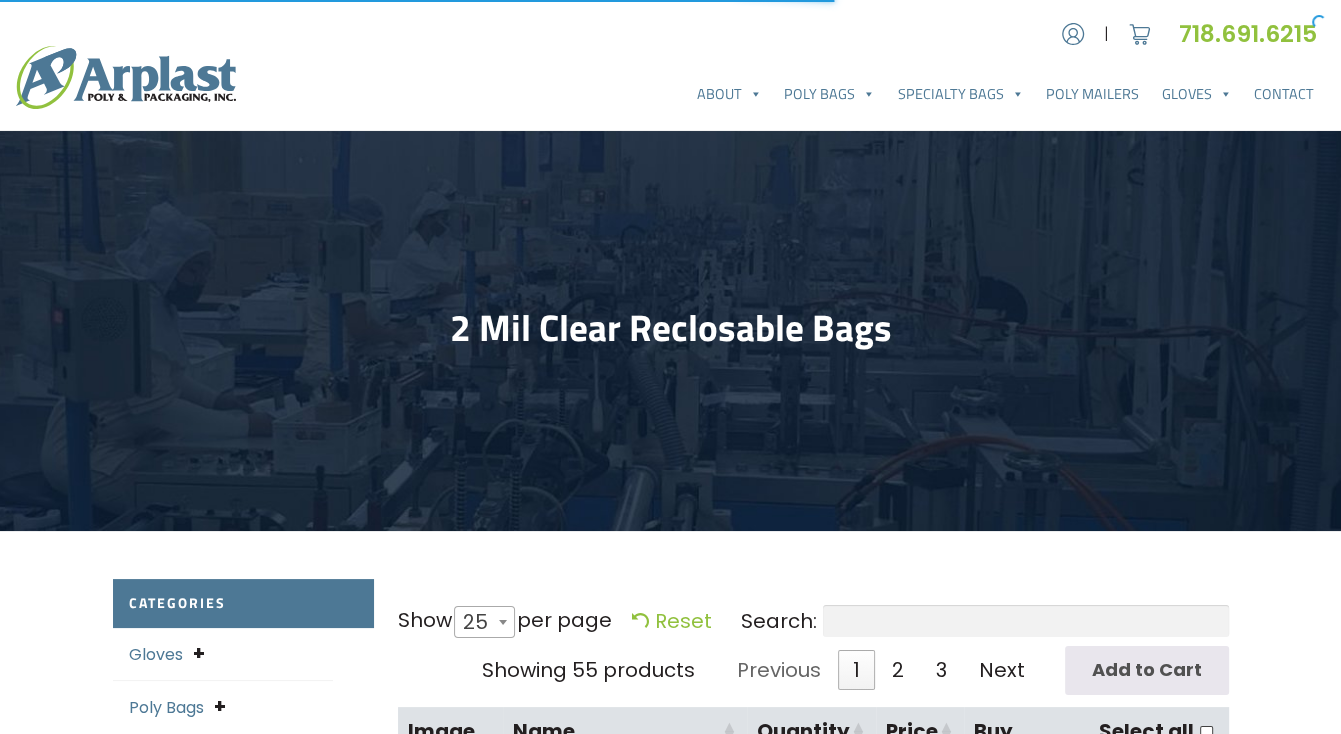scroll, scrollTop: 0, scrollLeft: 0, axis: both 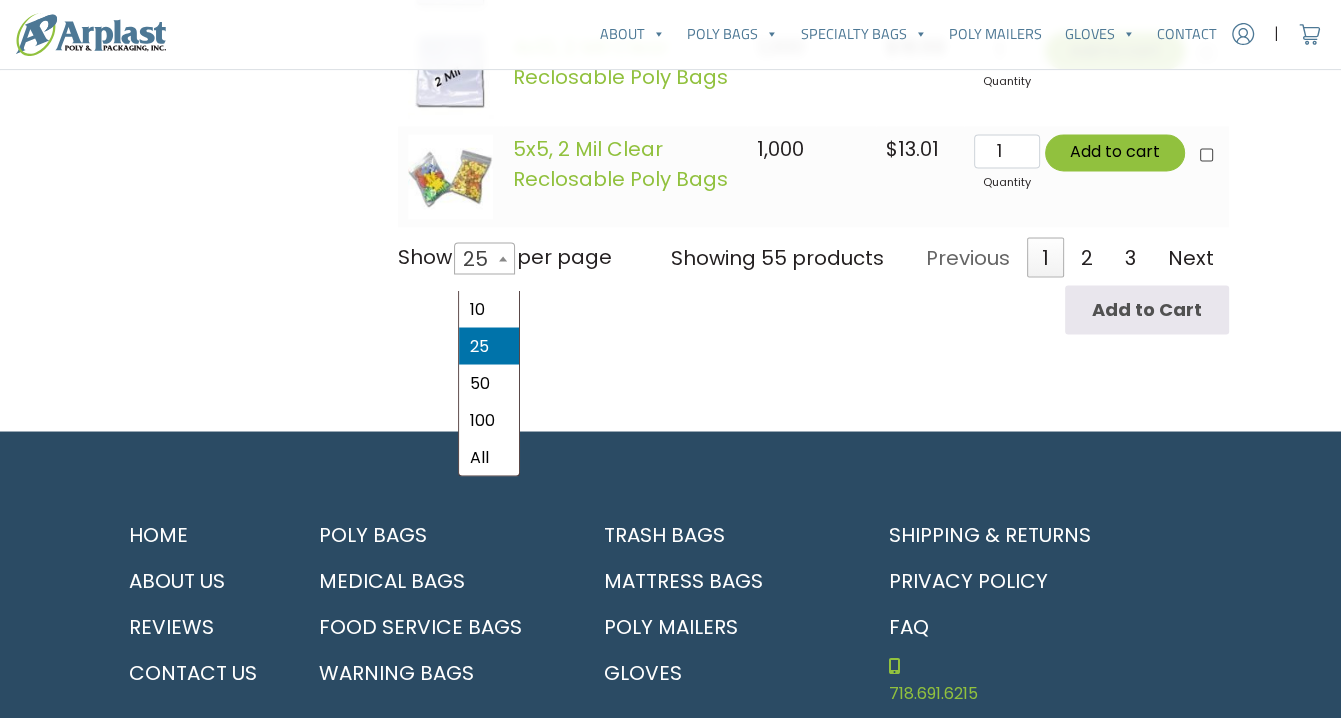 click at bounding box center [503, 258] 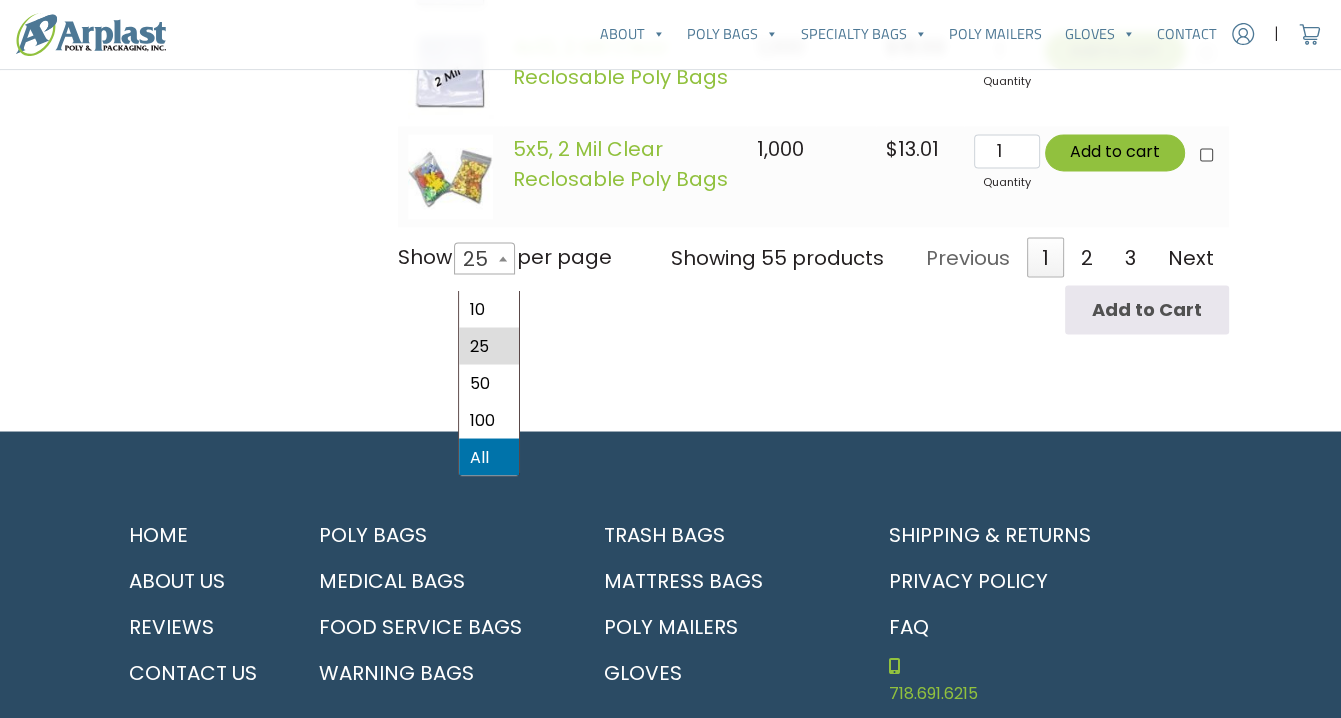 select on "-1" 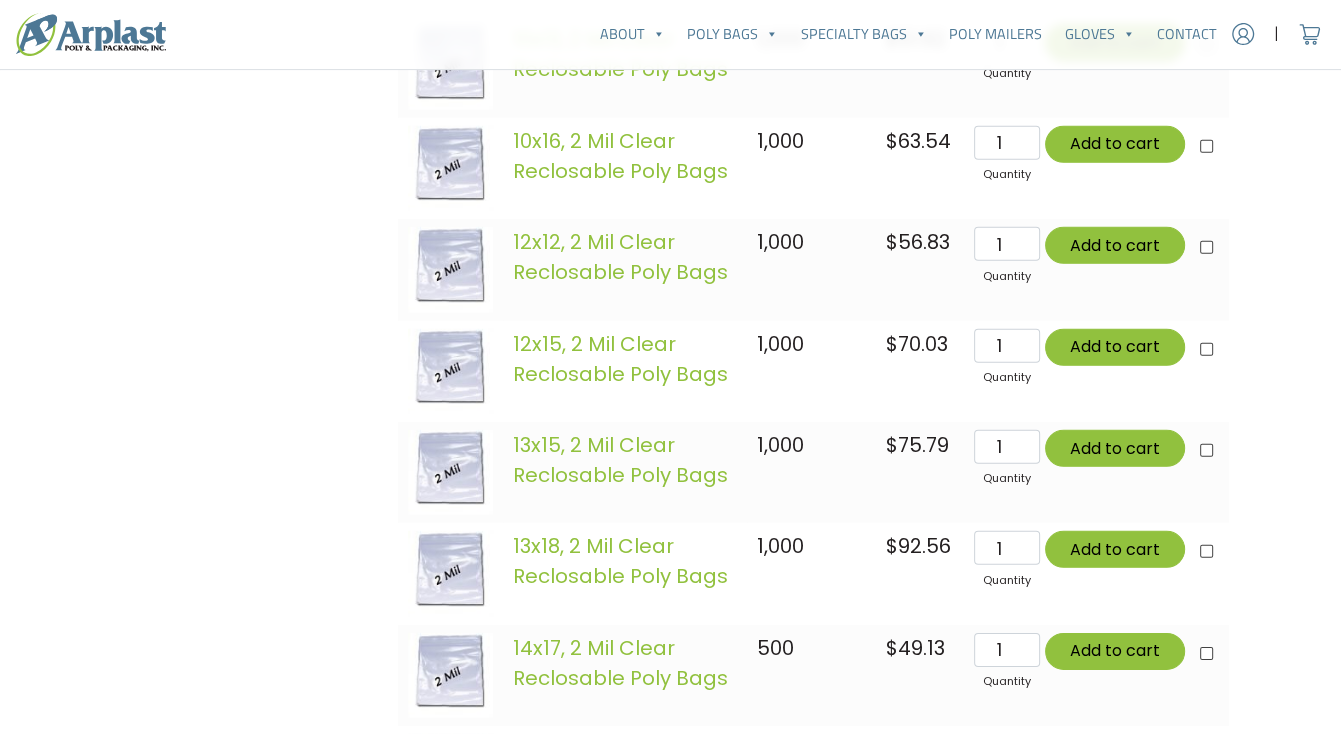 scroll, scrollTop: 5176, scrollLeft: 0, axis: vertical 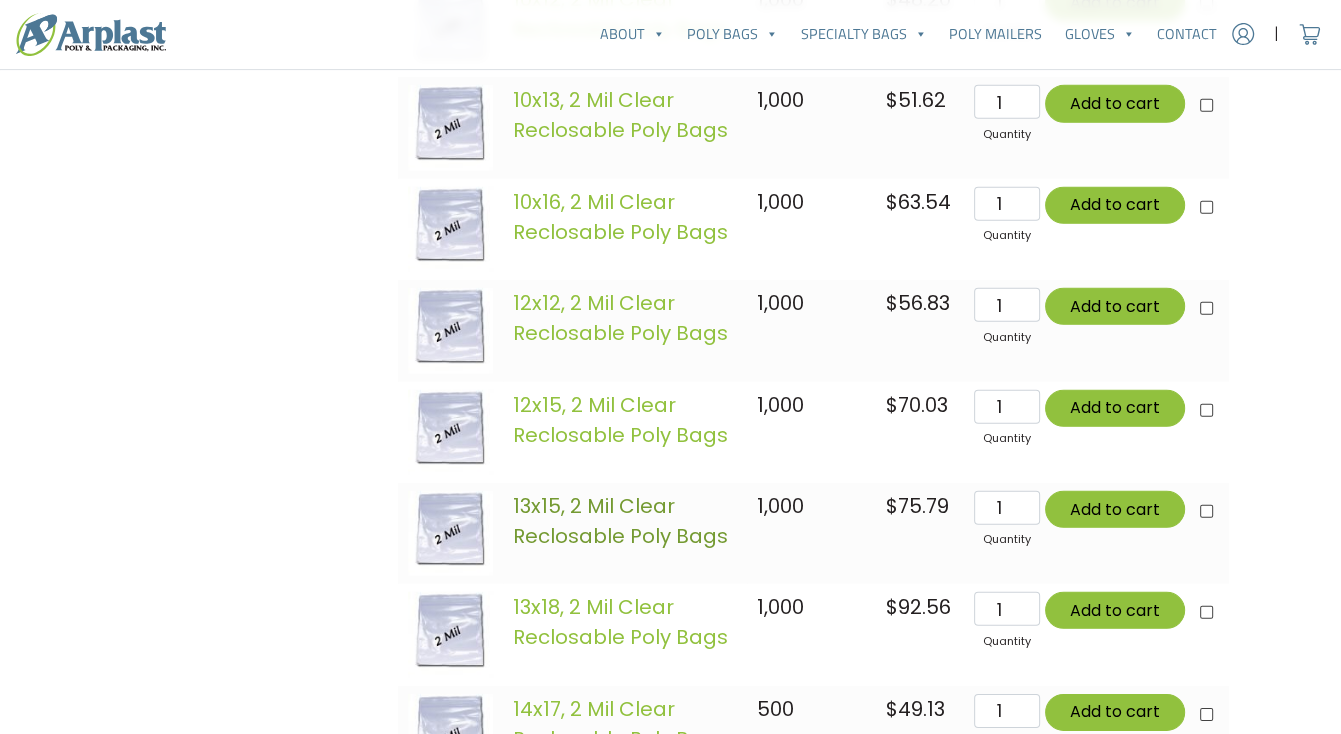 click on "13x15,  2 Mil Clear Reclosable Poly Bags" 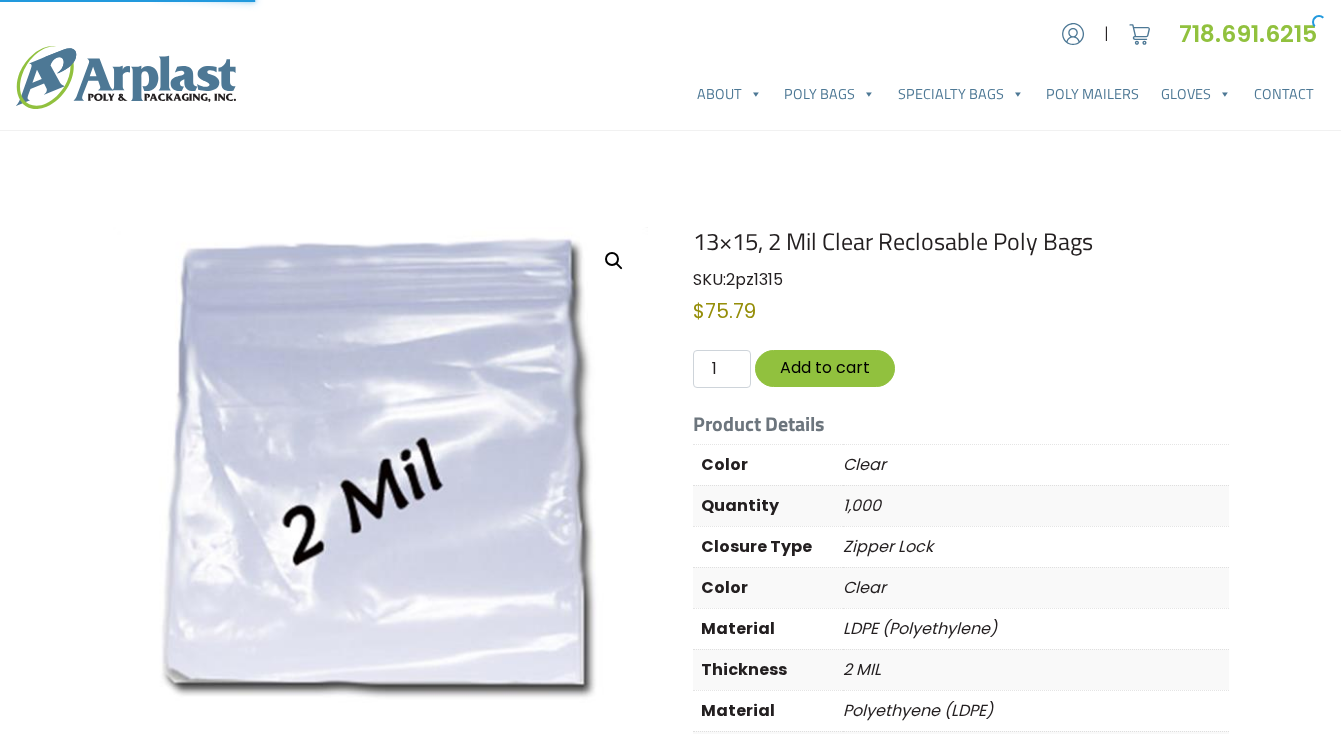 scroll, scrollTop: 0, scrollLeft: 0, axis: both 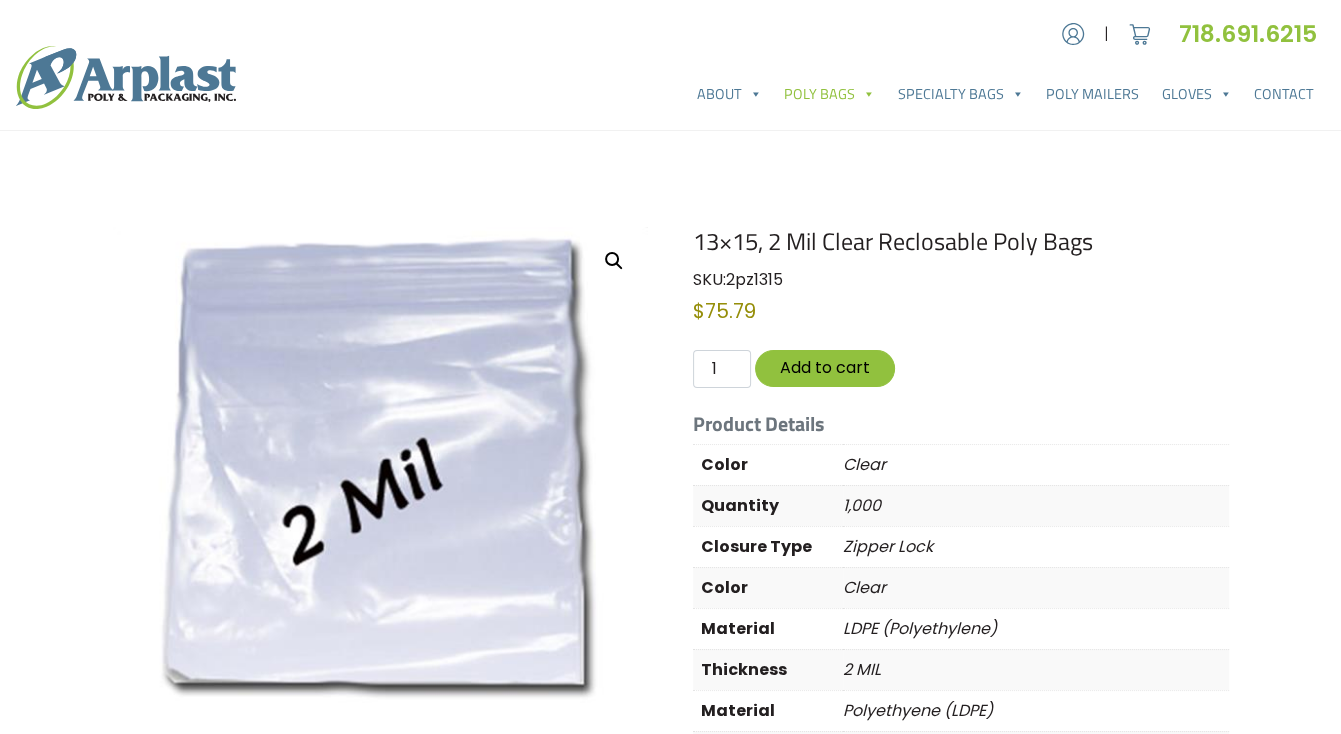 click on "Poly Bags" at bounding box center [829, 94] 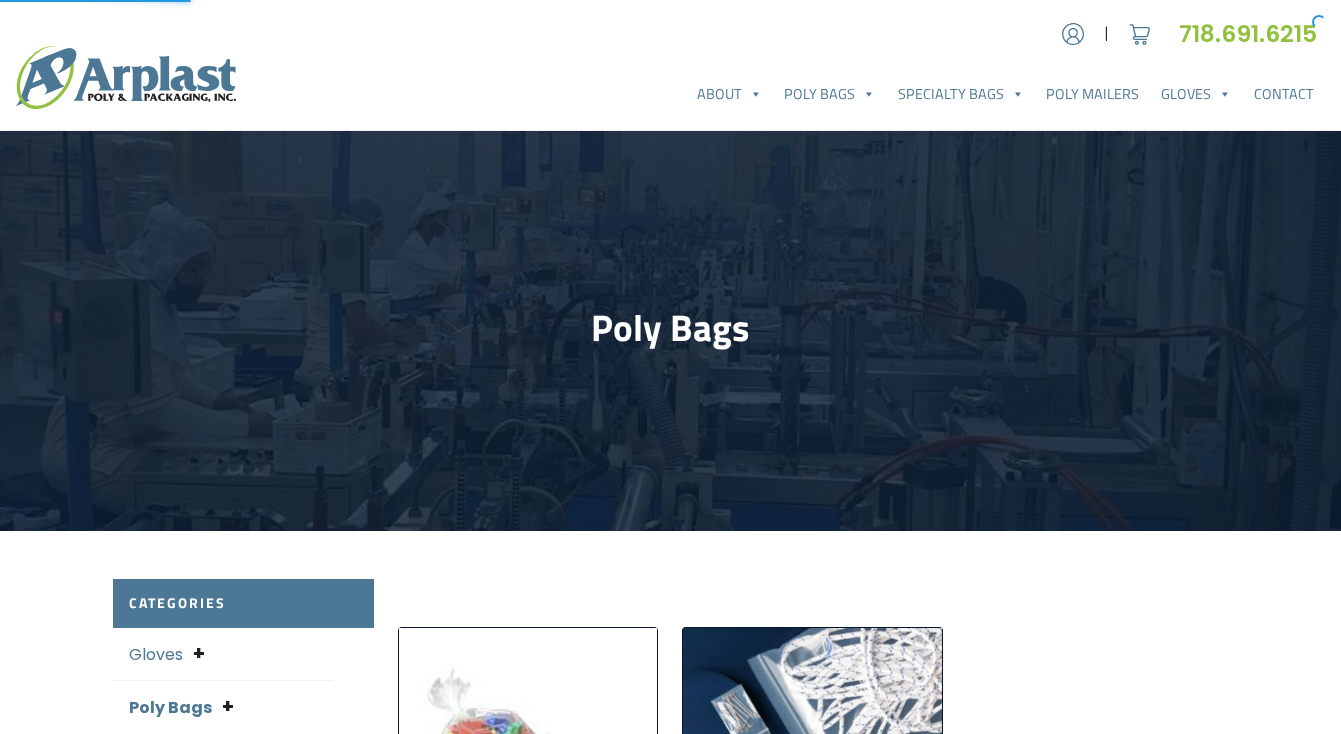 scroll, scrollTop: 0, scrollLeft: 0, axis: both 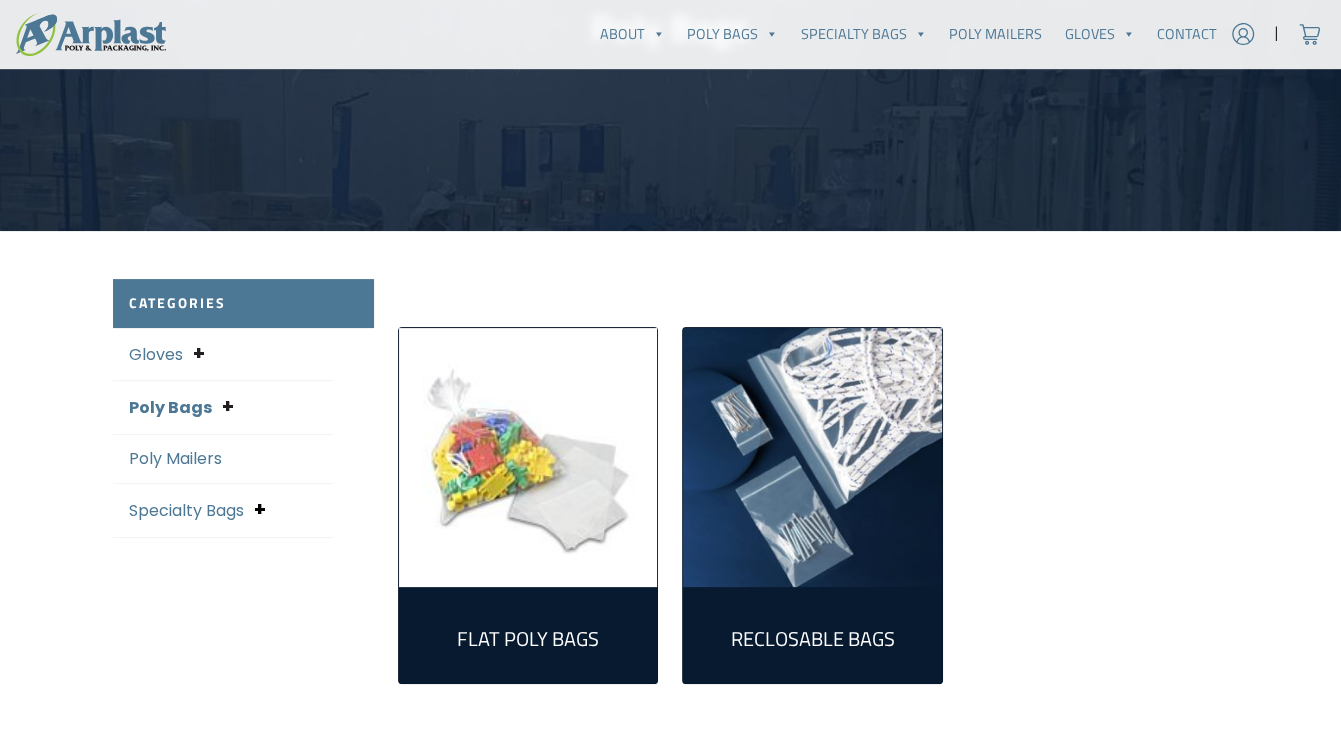 click at bounding box center [260, 509] 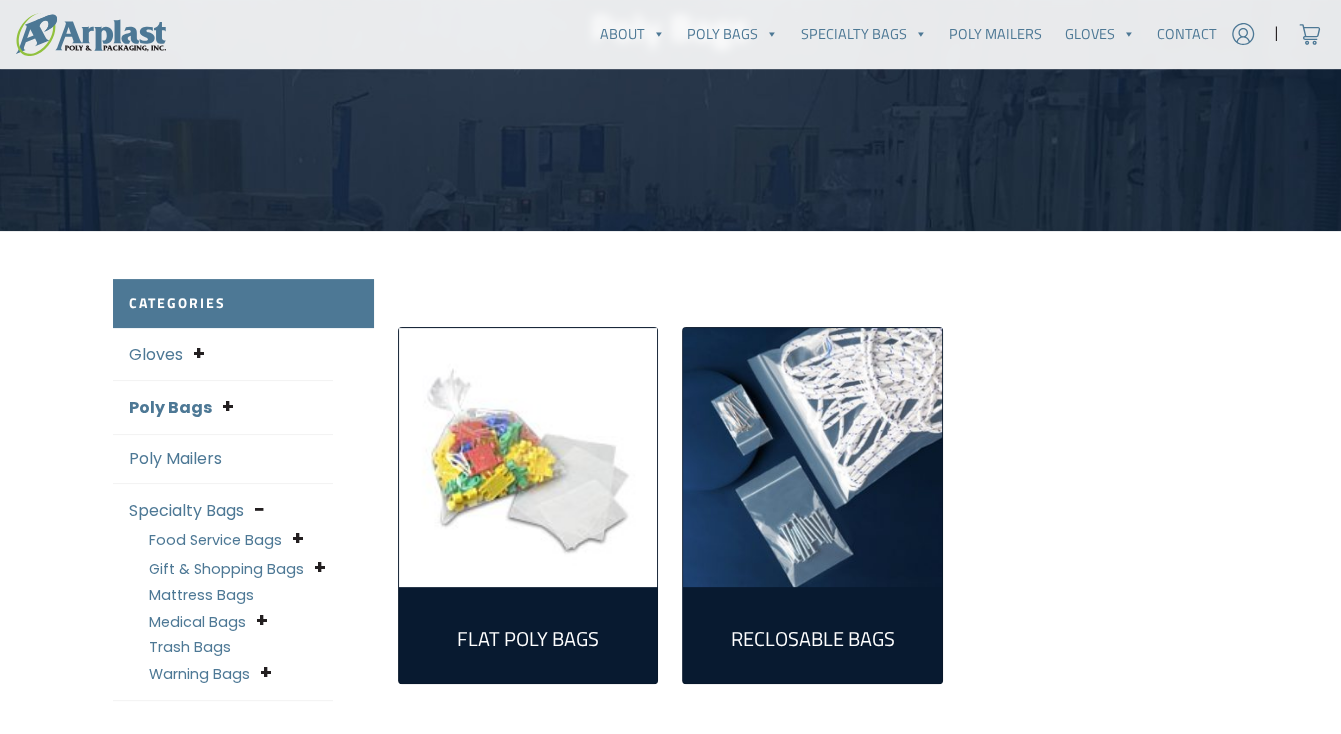 click on "Medical Bags" at bounding box center [197, 622] 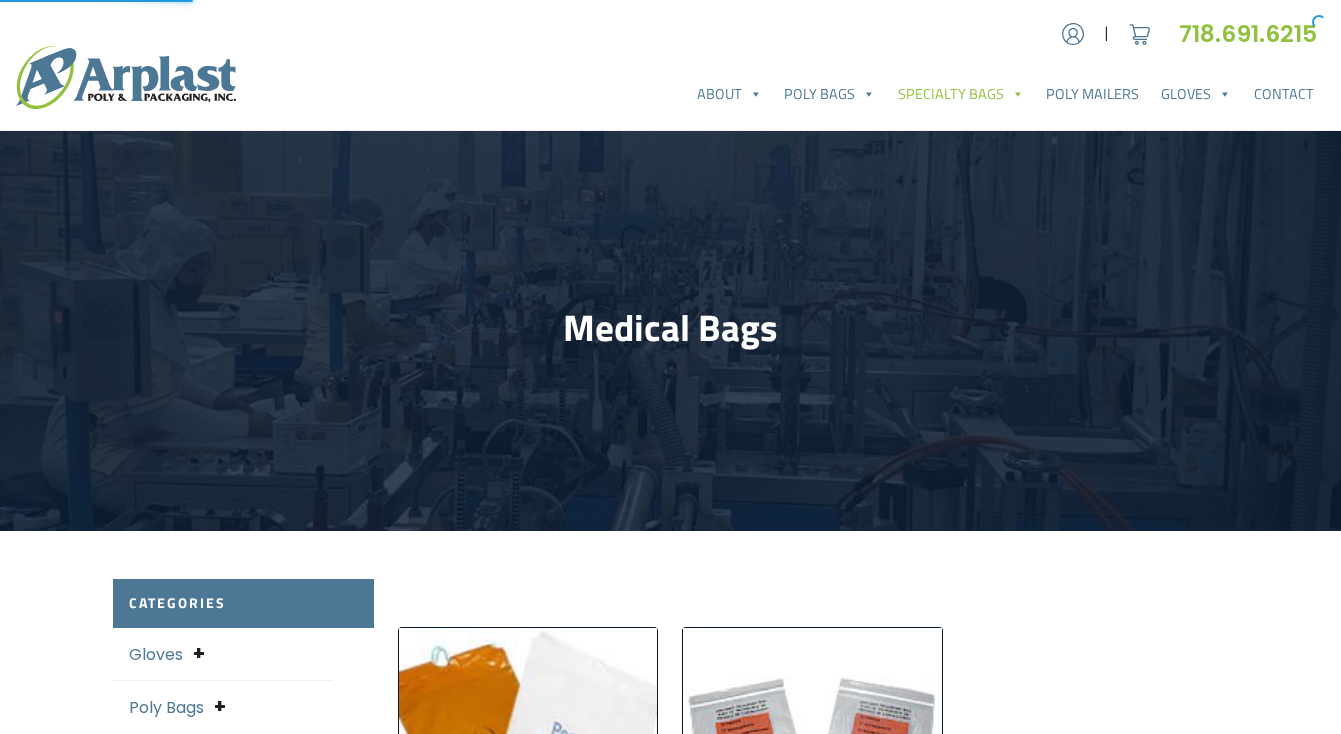 scroll, scrollTop: 0, scrollLeft: 0, axis: both 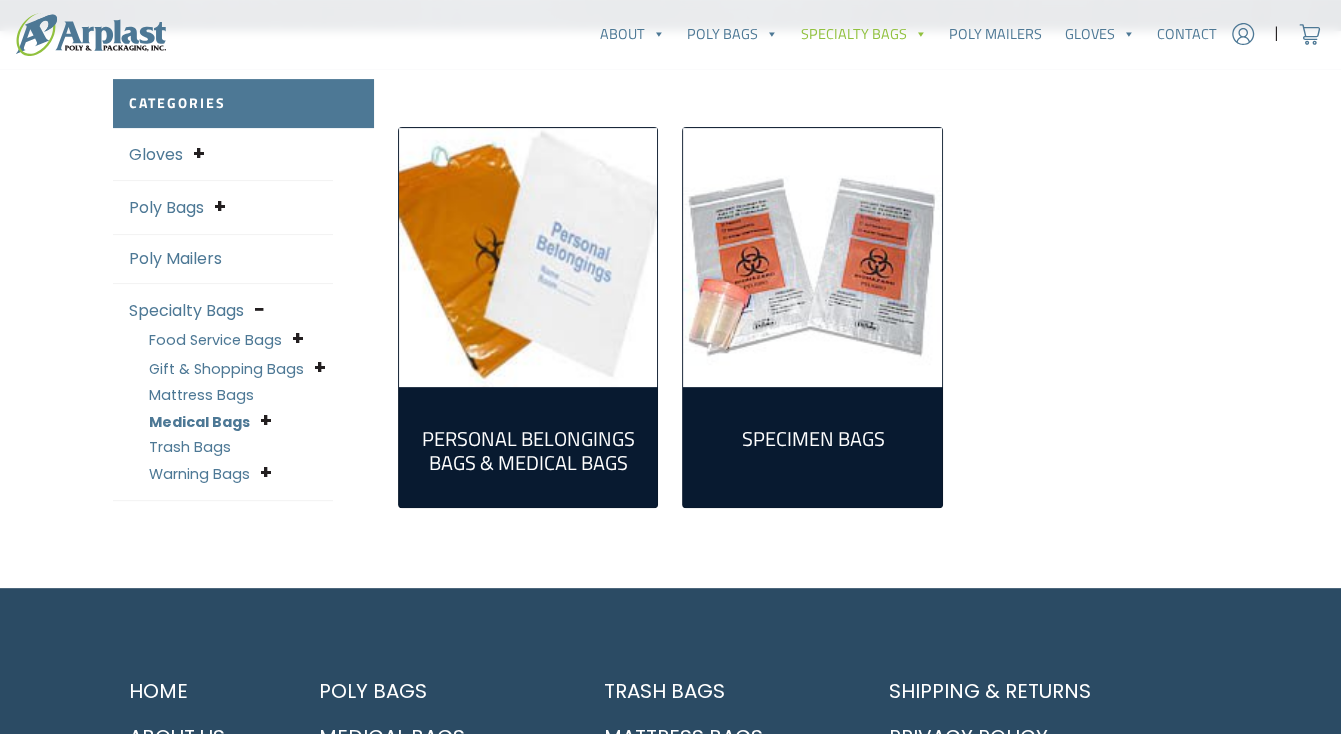 drag, startPoint x: 790, startPoint y: 434, endPoint x: 808, endPoint y: 437, distance: 18.248287 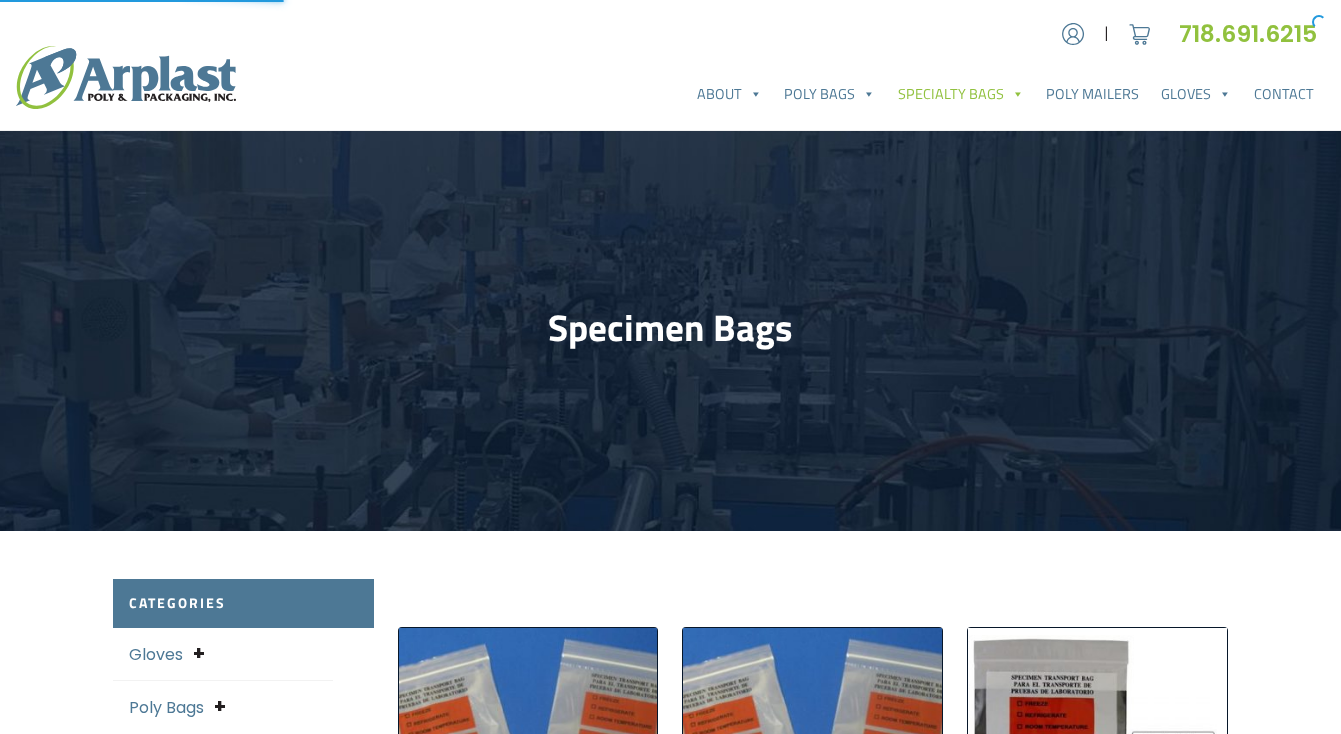 scroll, scrollTop: 0, scrollLeft: 0, axis: both 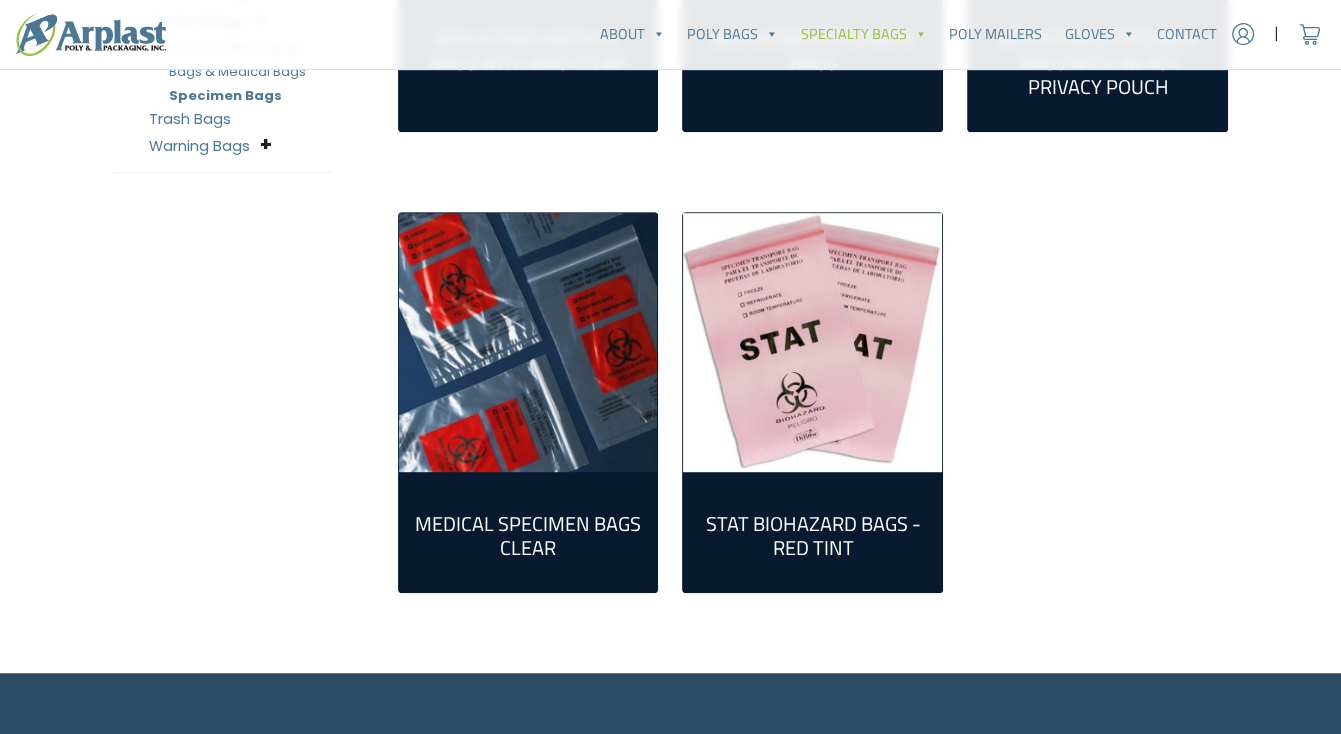 click on "Medical Specimen Bags Clear  (1)" at bounding box center (528, 536) 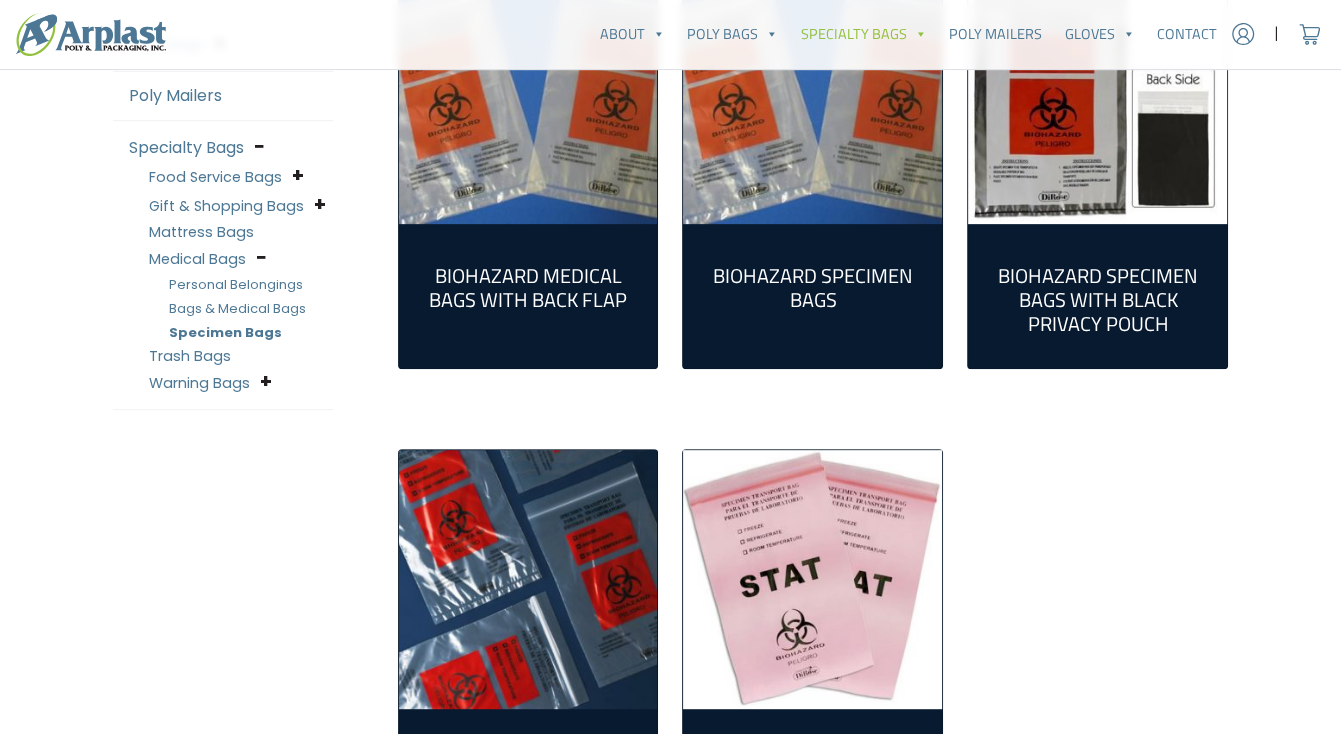 scroll, scrollTop: 600, scrollLeft: 0, axis: vertical 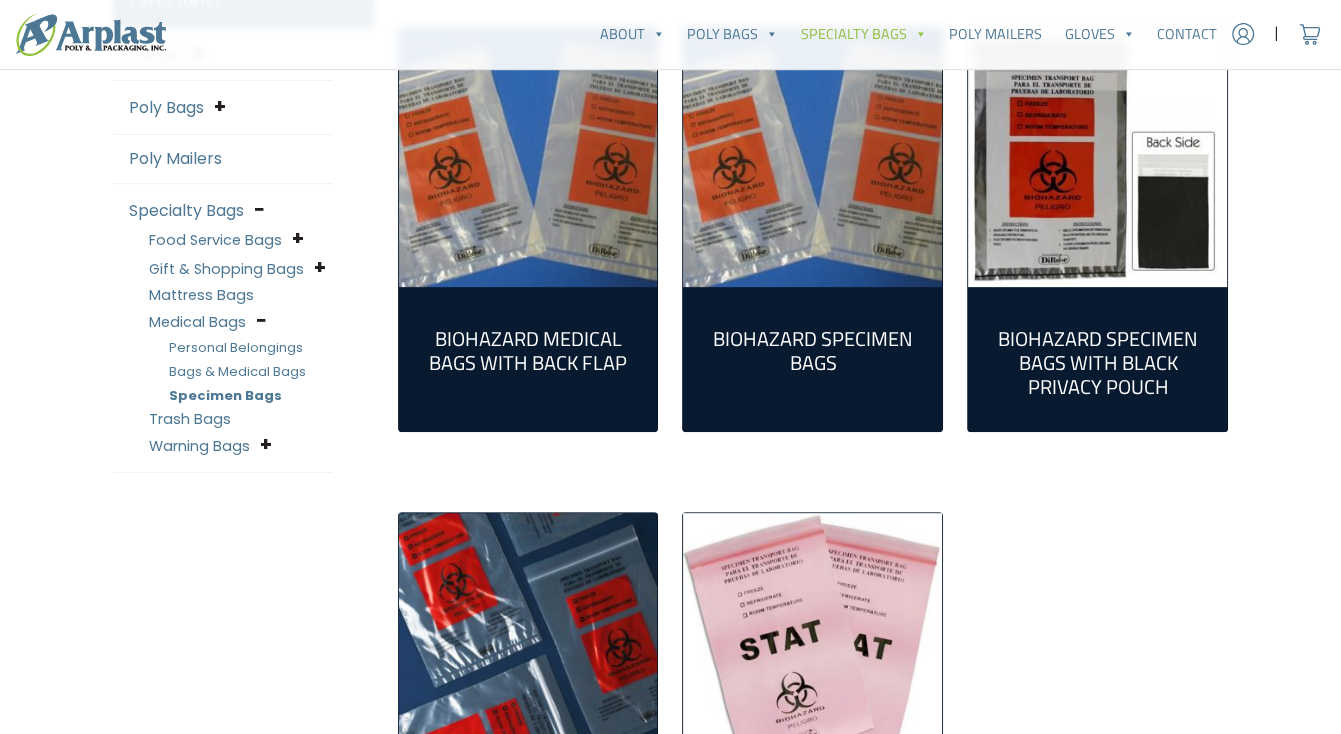 click on "Biohazard Specimen Bags  (5)" at bounding box center (812, 351) 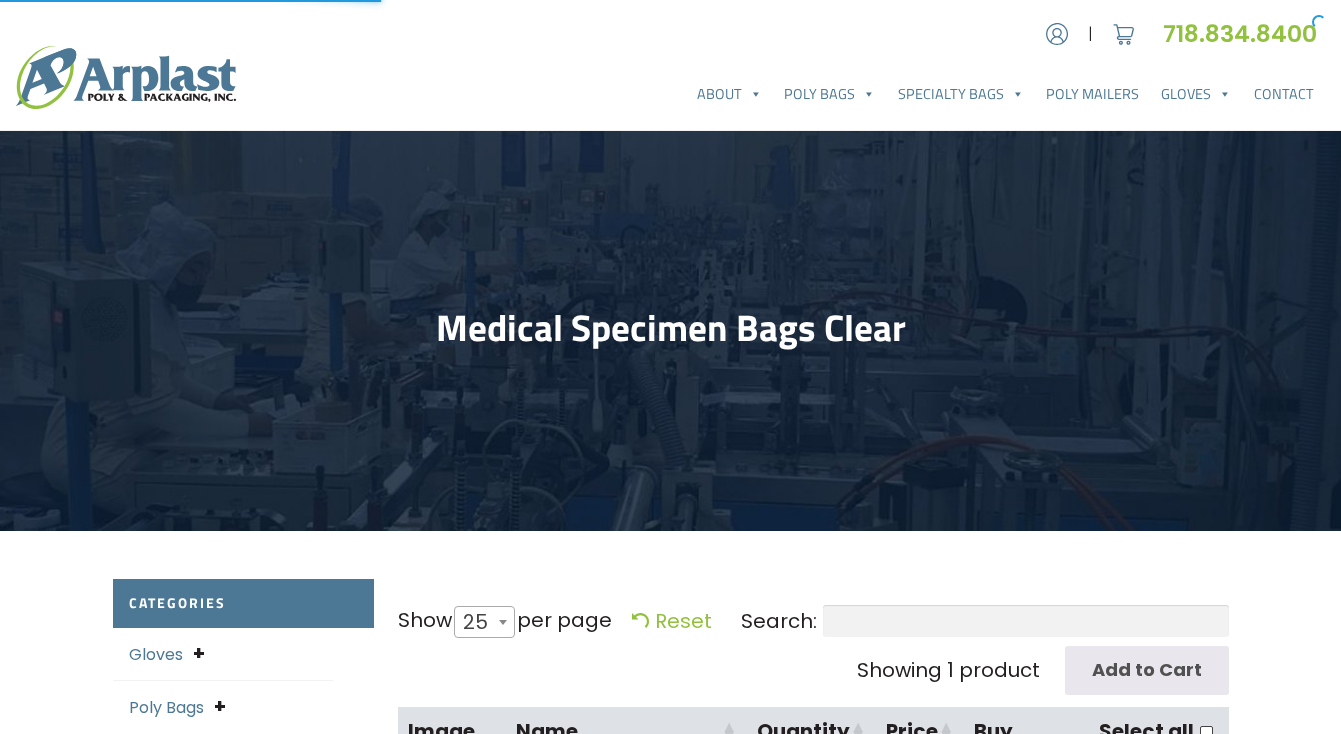 select on "25" 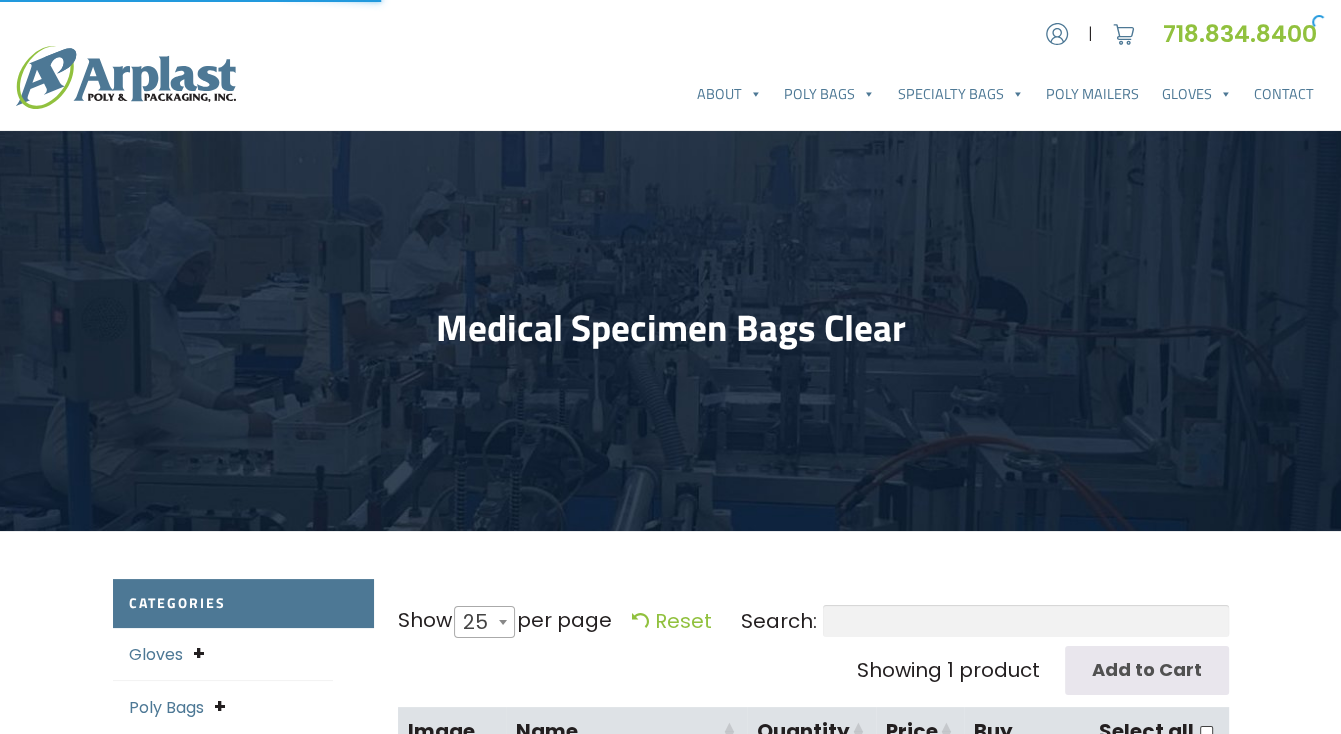 scroll, scrollTop: 0, scrollLeft: 0, axis: both 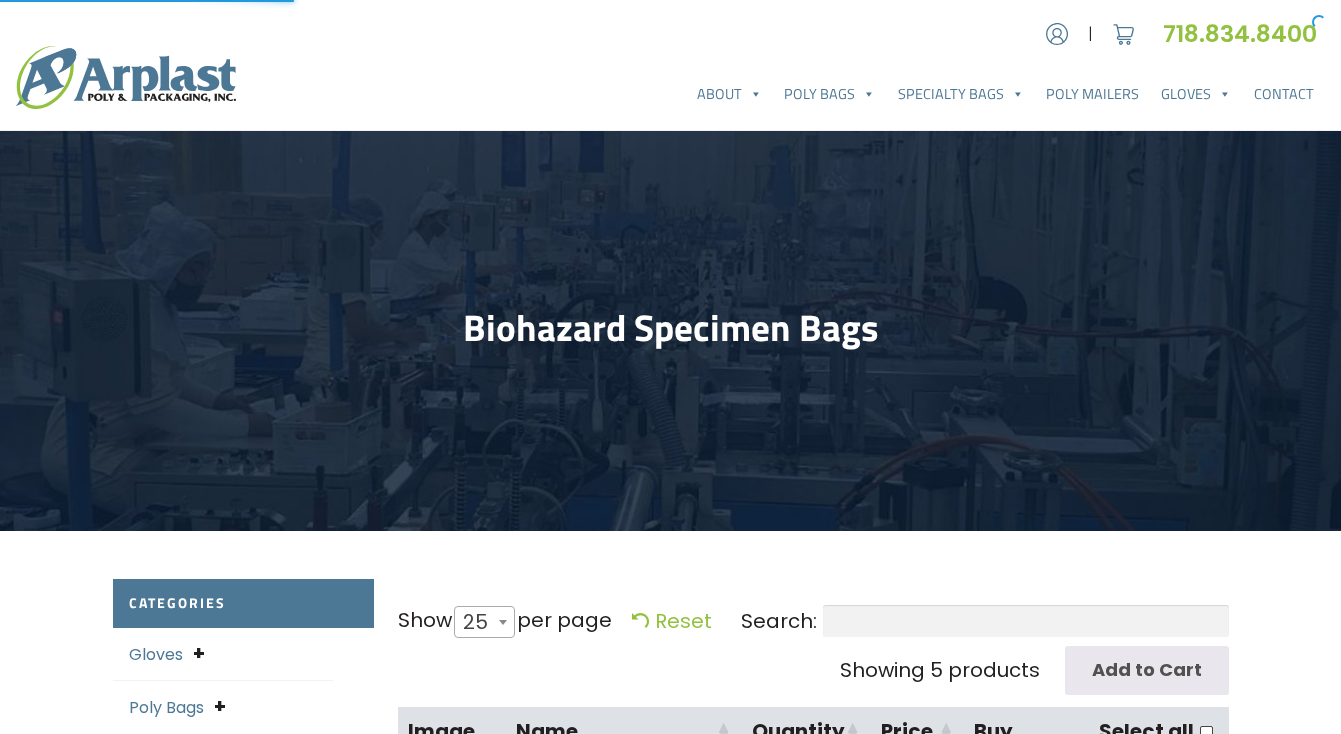 select on "25" 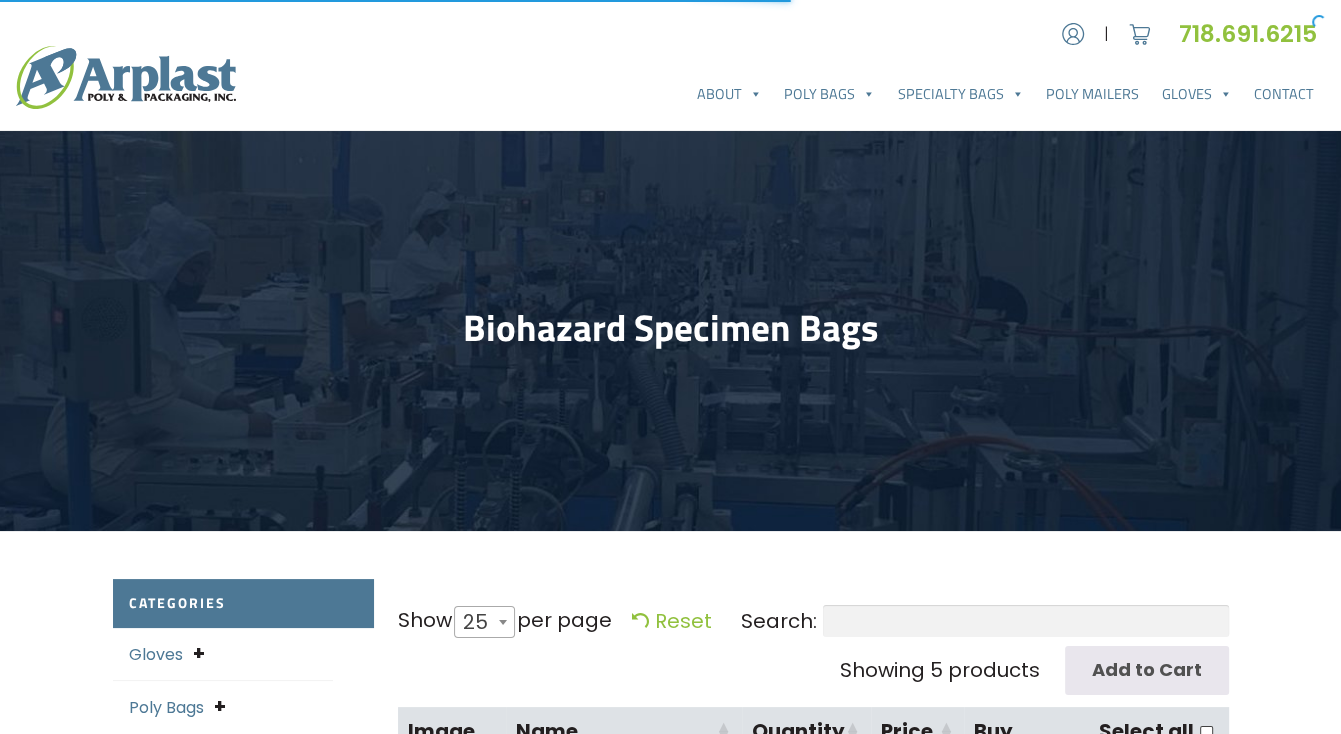 scroll, scrollTop: 0, scrollLeft: 0, axis: both 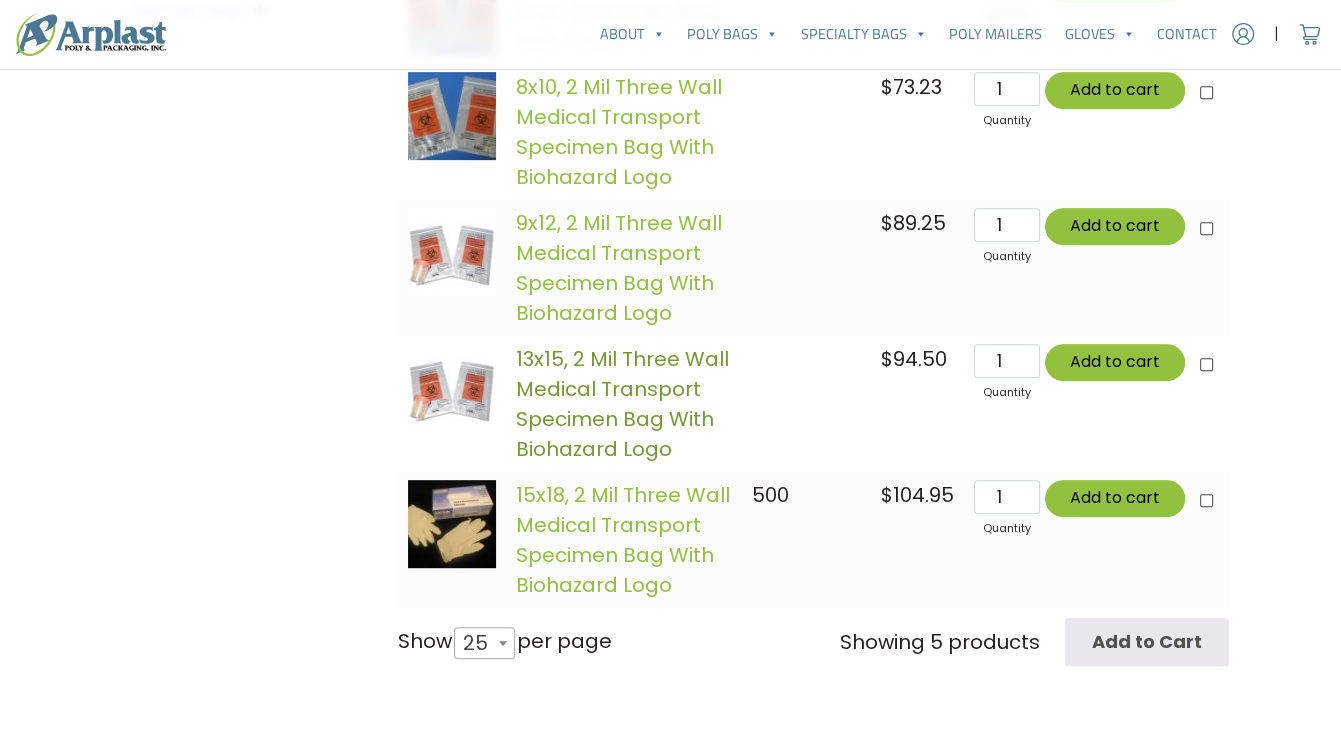click on "13x15,  2 Mil  Three Wall Medical Transport Specimen Bag With Biohazard Logo" 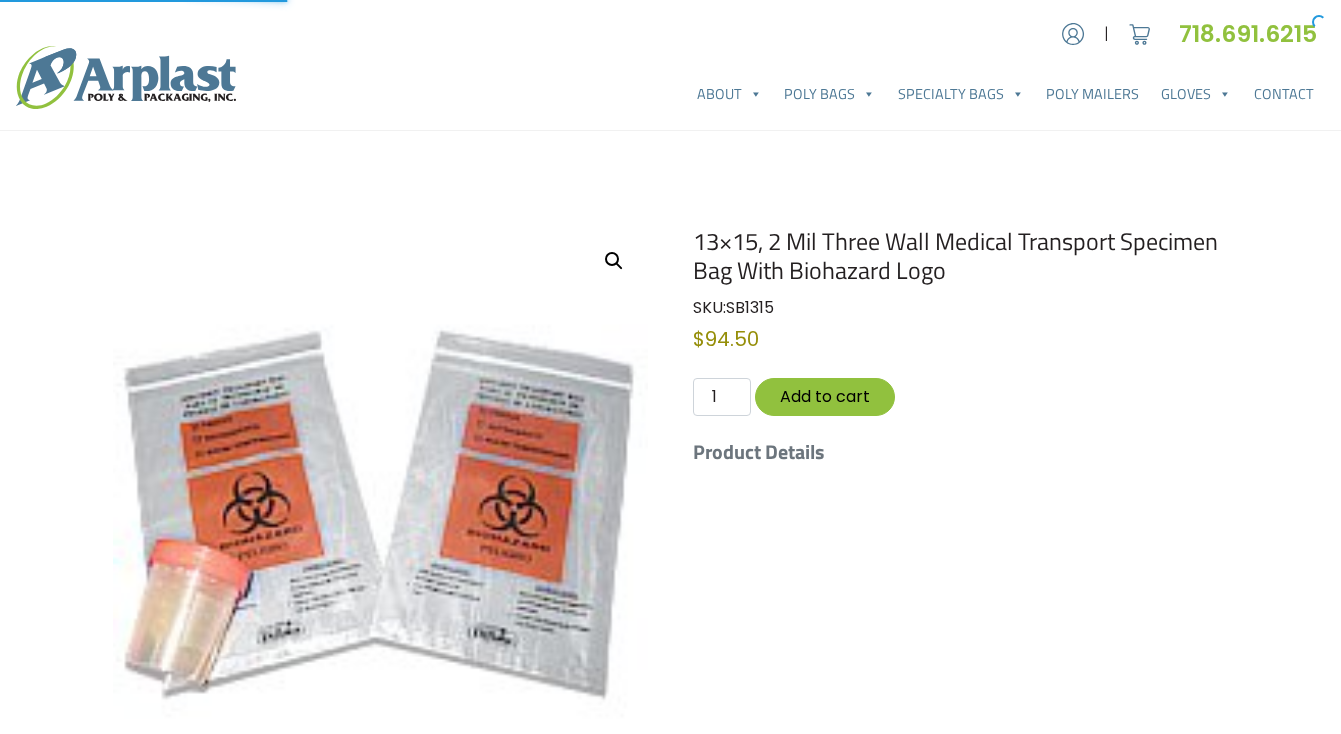 scroll, scrollTop: 0, scrollLeft: 0, axis: both 